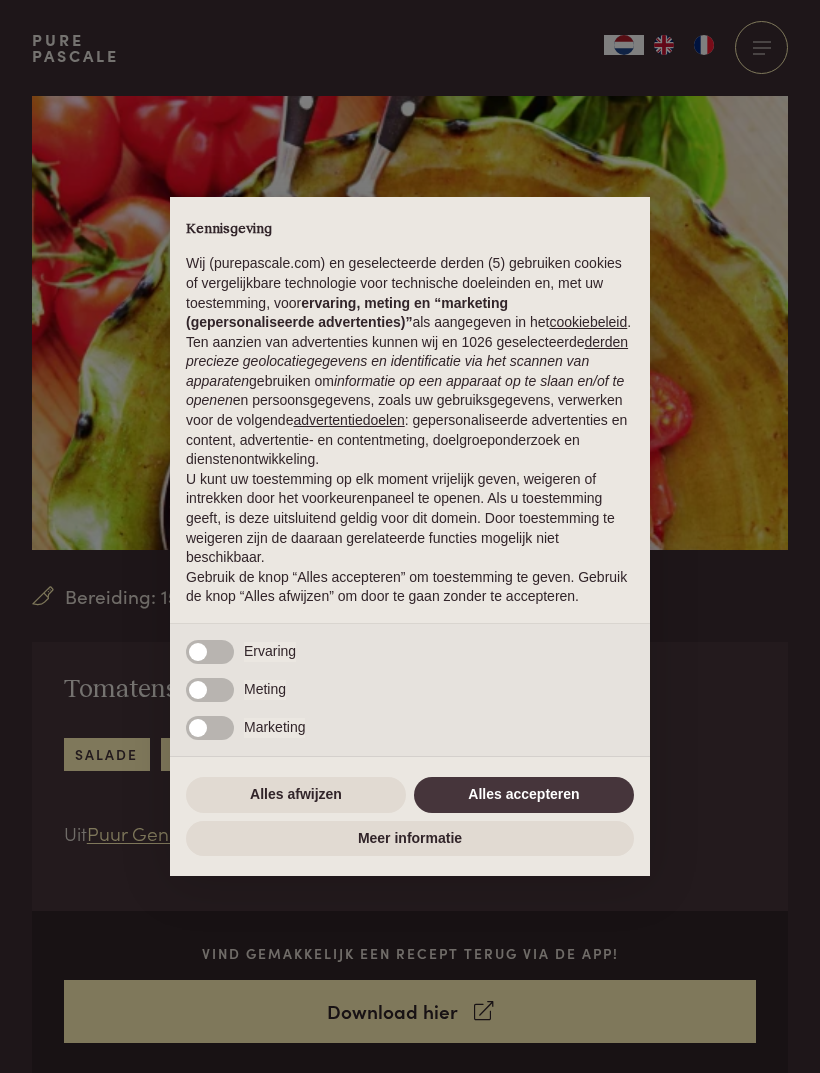 scroll, scrollTop: 0, scrollLeft: 0, axis: both 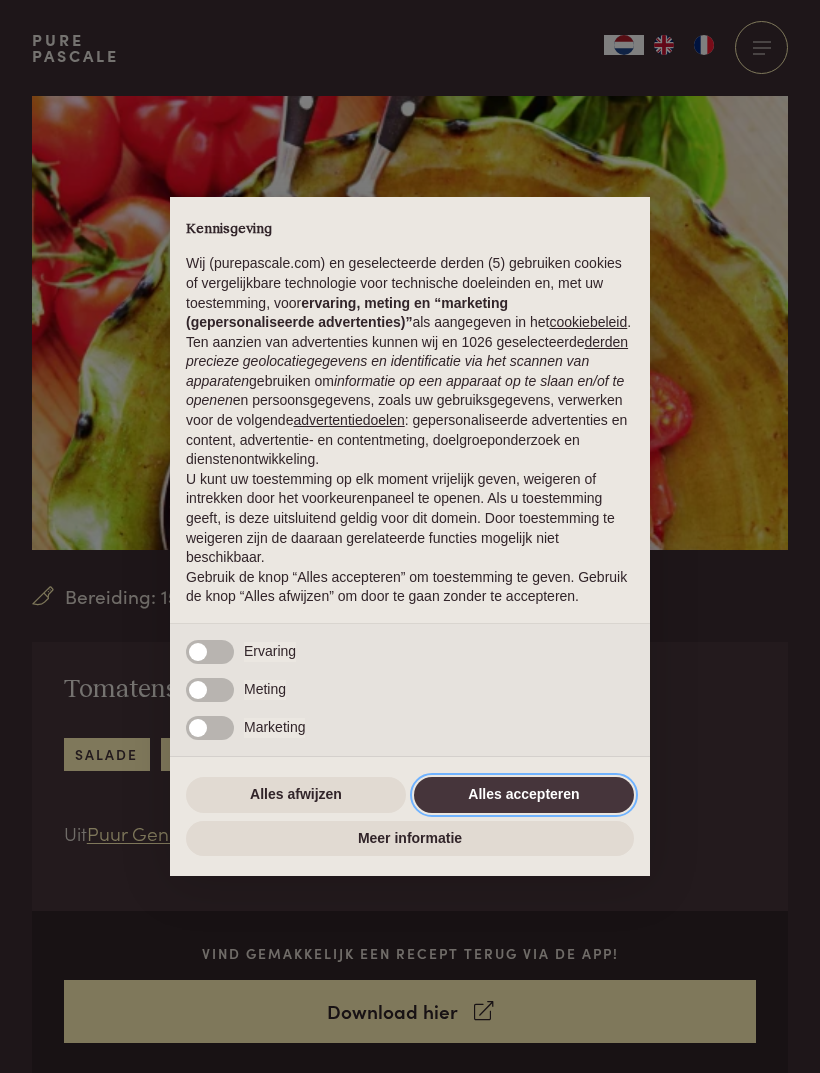 click on "Alles accepteren" at bounding box center (524, 795) 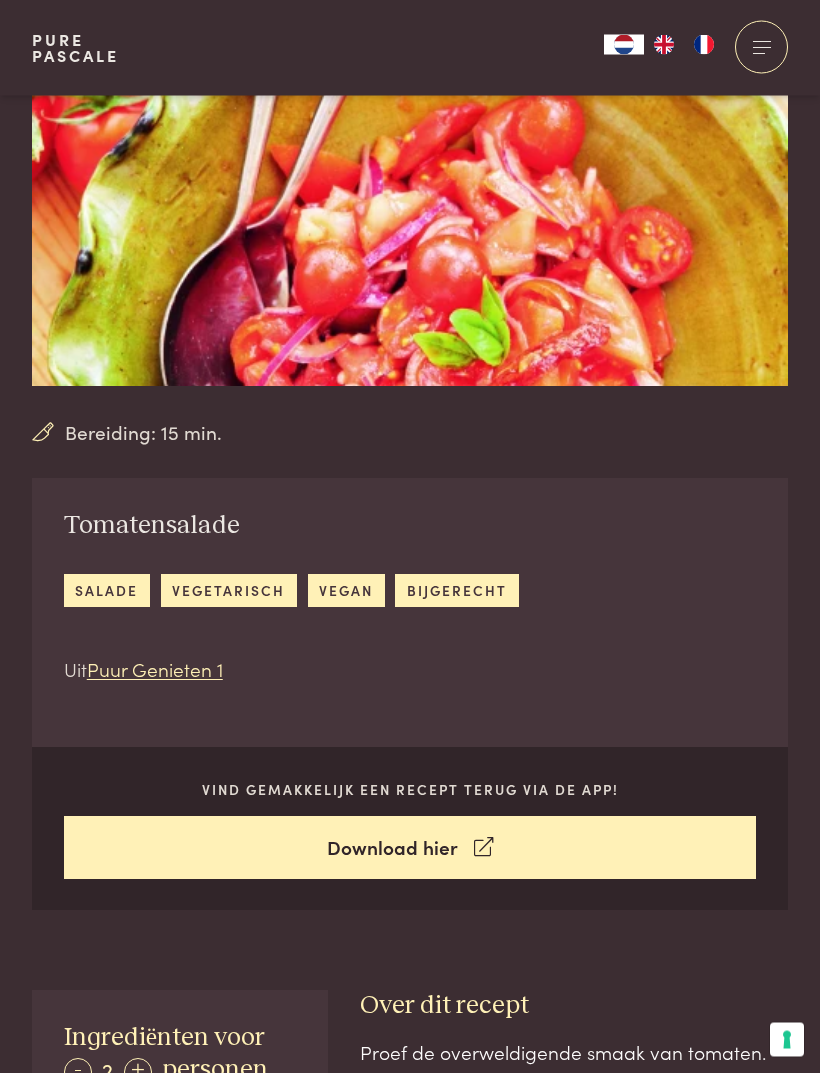 scroll, scrollTop: 0, scrollLeft: 0, axis: both 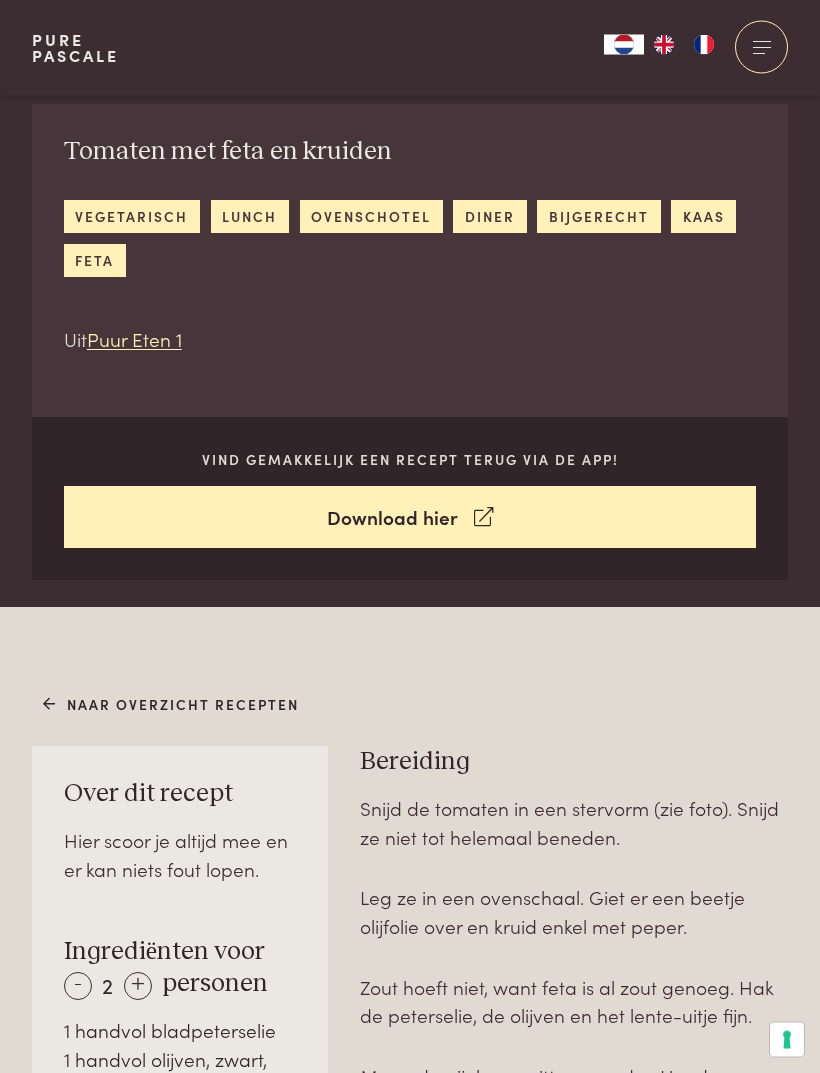 click on "Download hier" at bounding box center (410, 518) 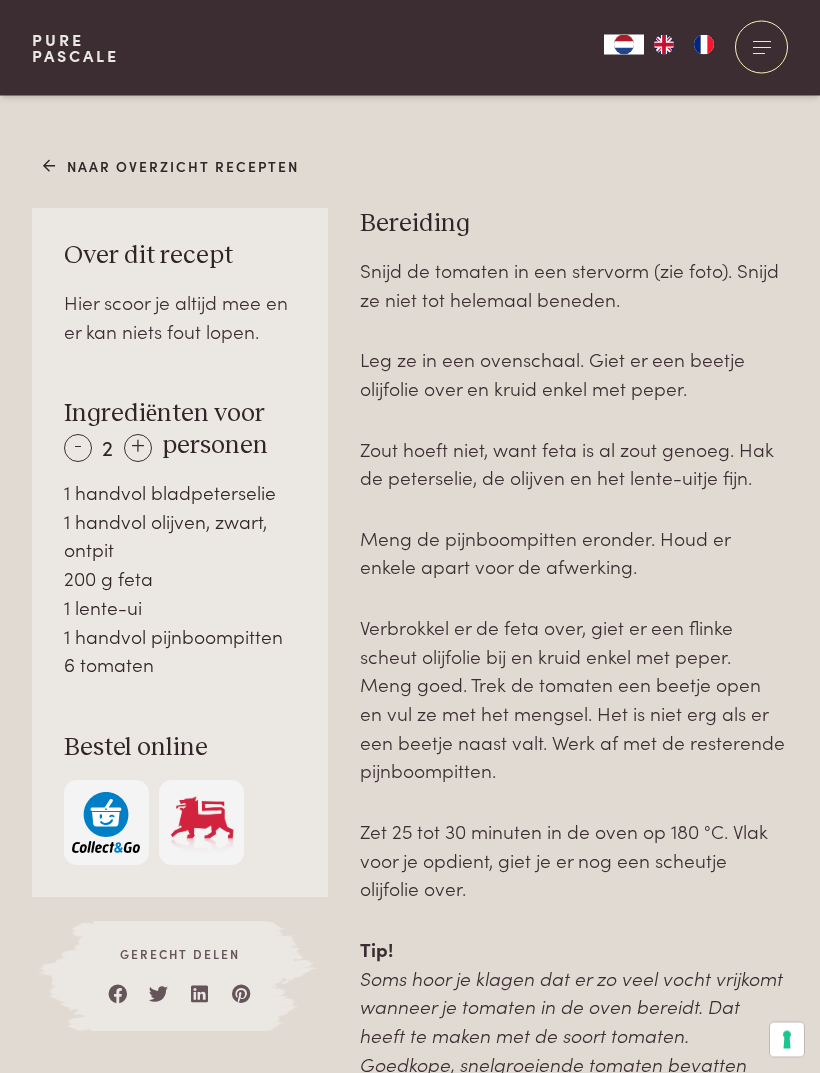 scroll, scrollTop: 1076, scrollLeft: 0, axis: vertical 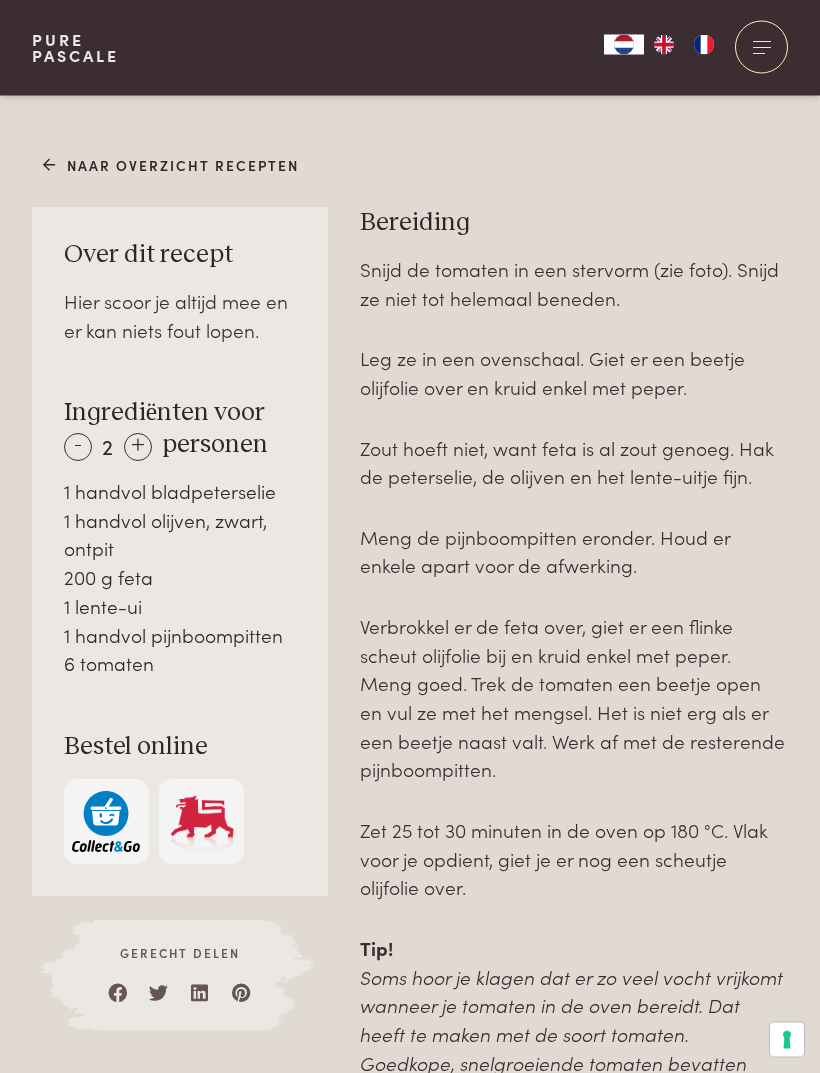 click at bounding box center (201, 989) 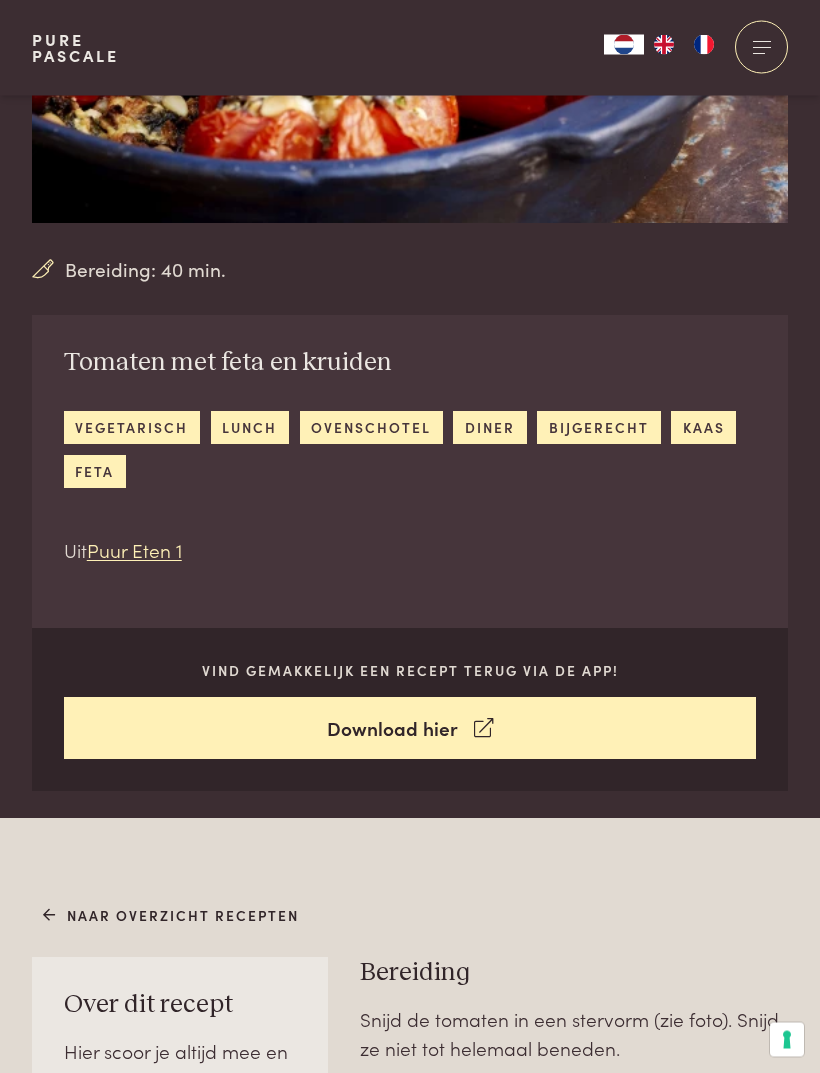 scroll, scrollTop: 301, scrollLeft: 0, axis: vertical 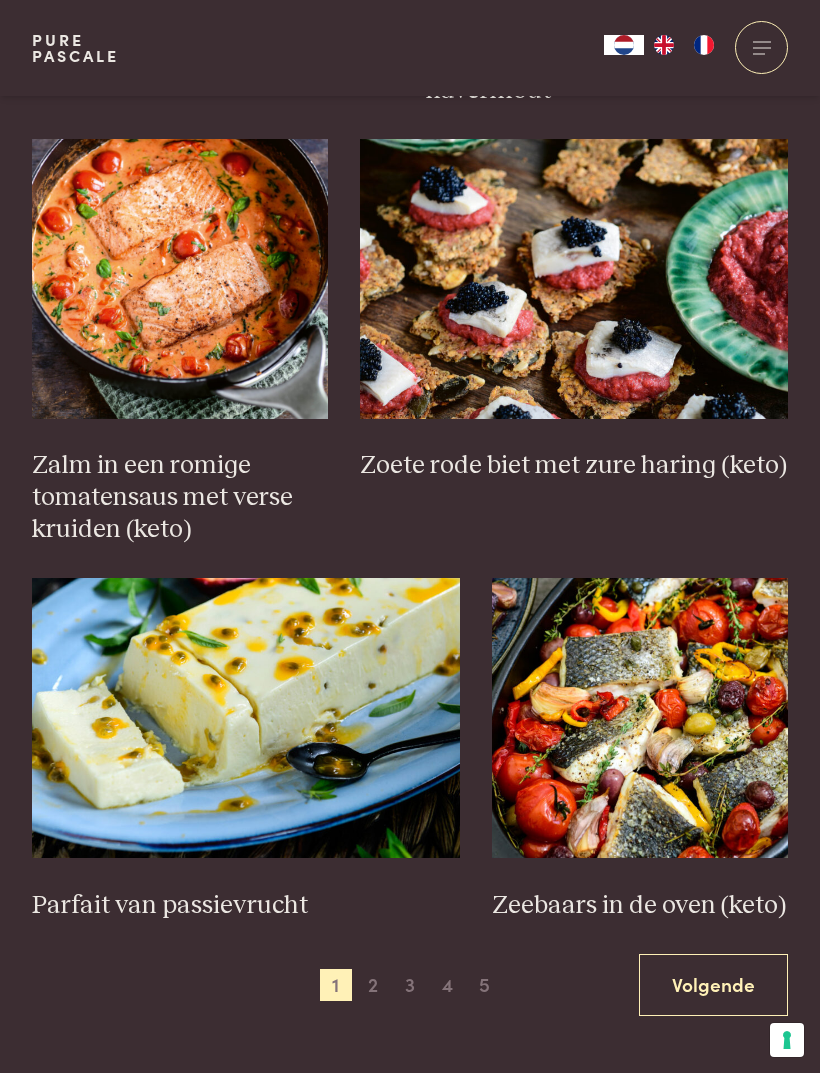 click on "2" at bounding box center [373, 985] 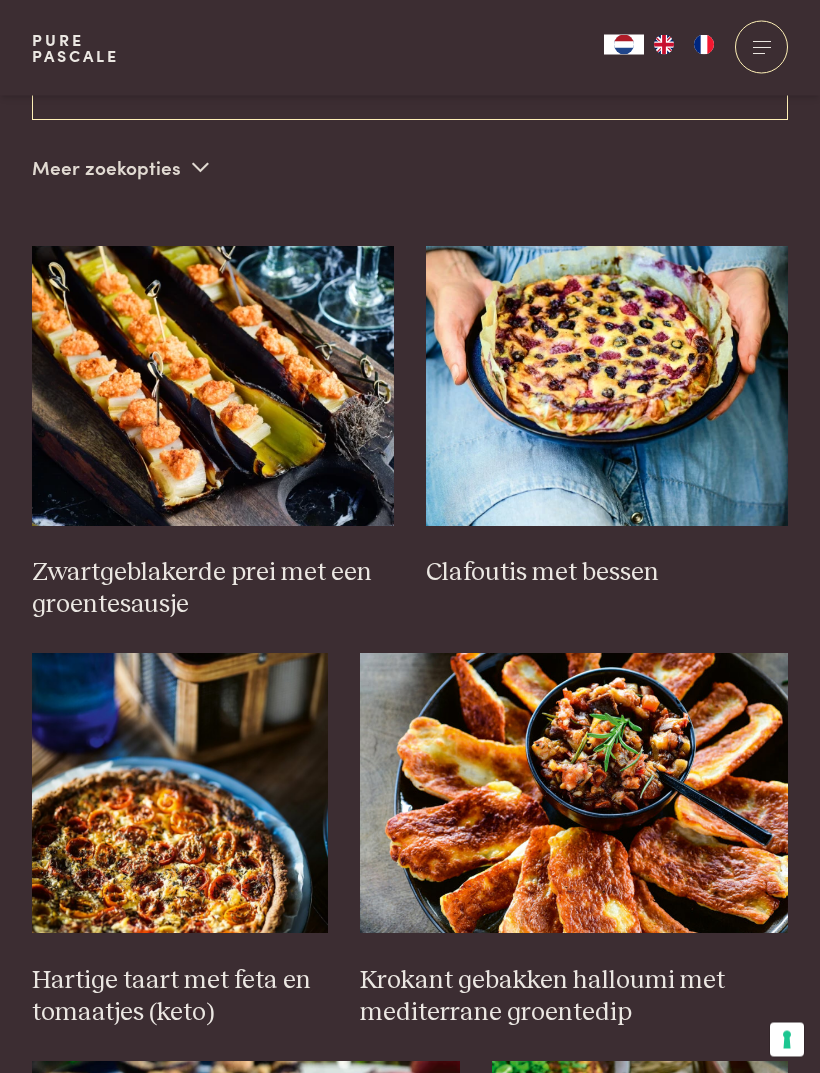 scroll, scrollTop: 747, scrollLeft: 0, axis: vertical 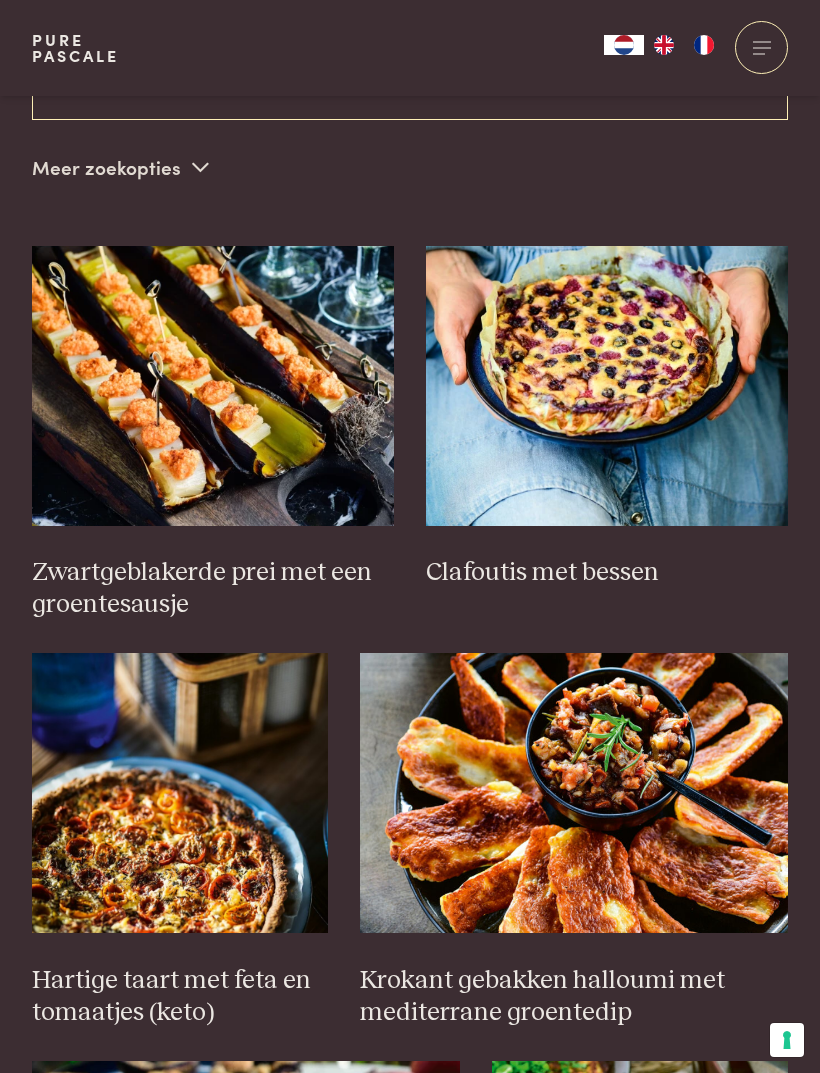 click at bounding box center [180, 793] 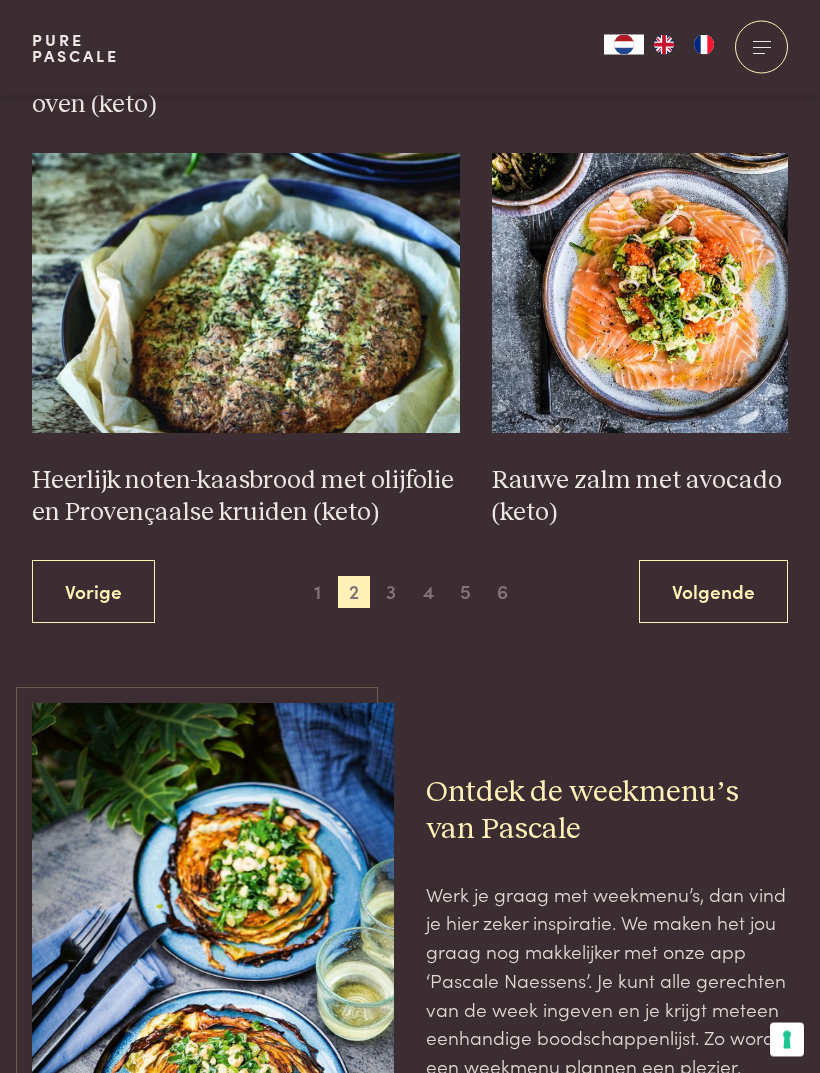scroll, scrollTop: 2943, scrollLeft: 0, axis: vertical 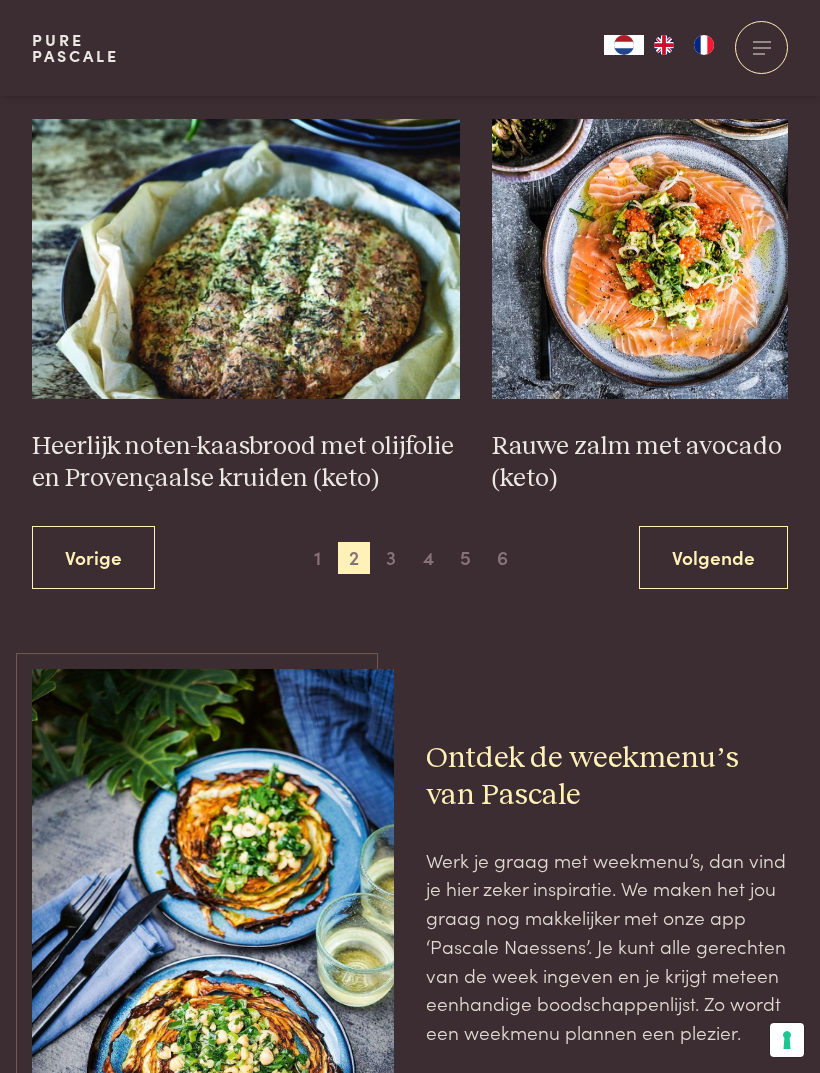 click on "3" at bounding box center [391, 558] 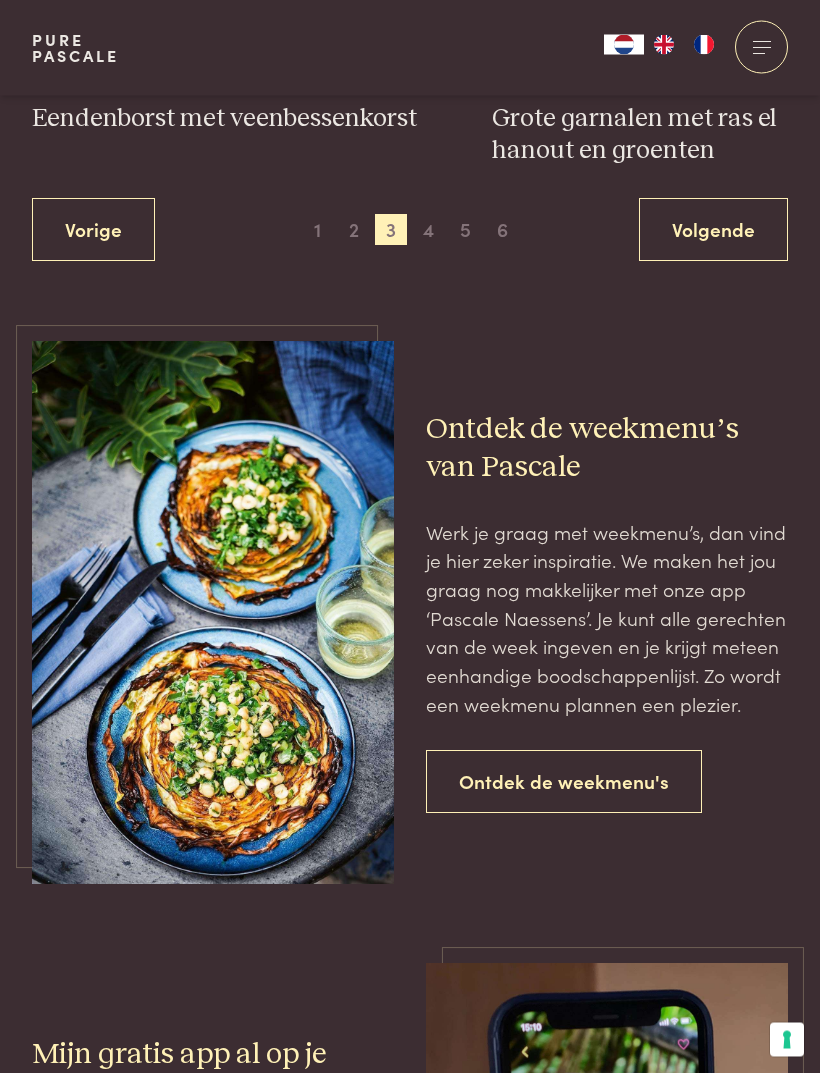 scroll, scrollTop: 3304, scrollLeft: 0, axis: vertical 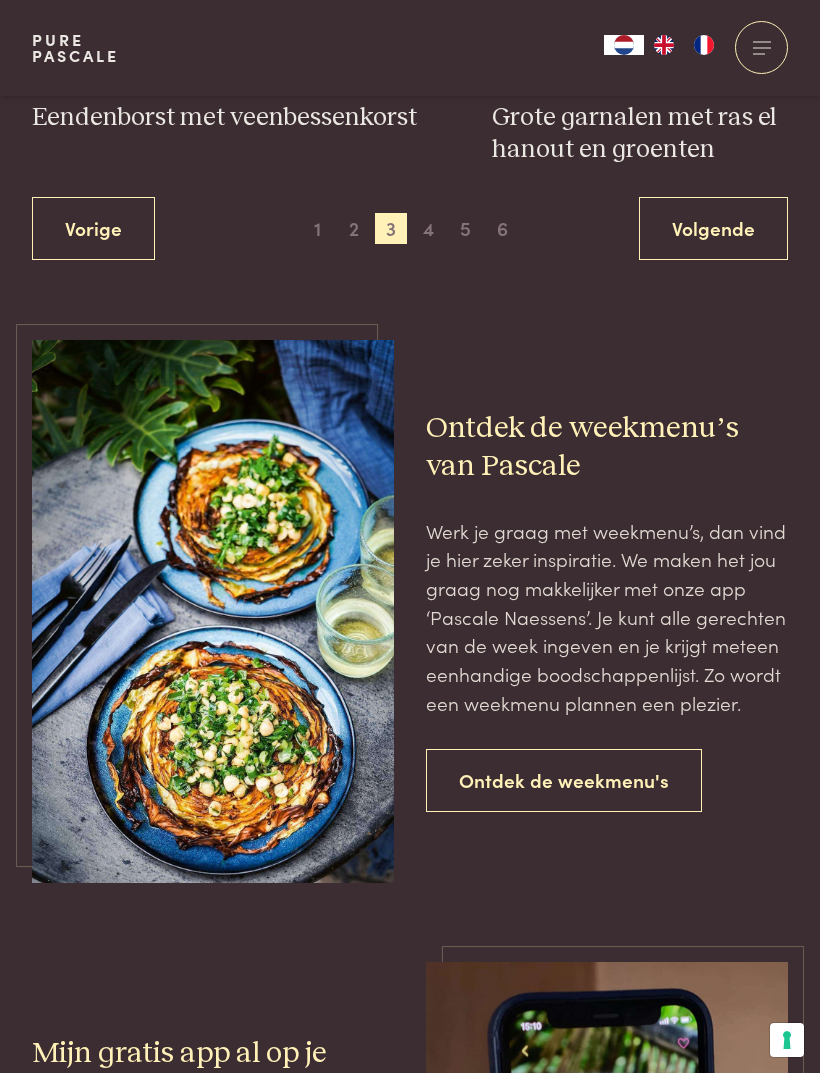 click on "Ontdek de weekmenu's" at bounding box center [564, 780] 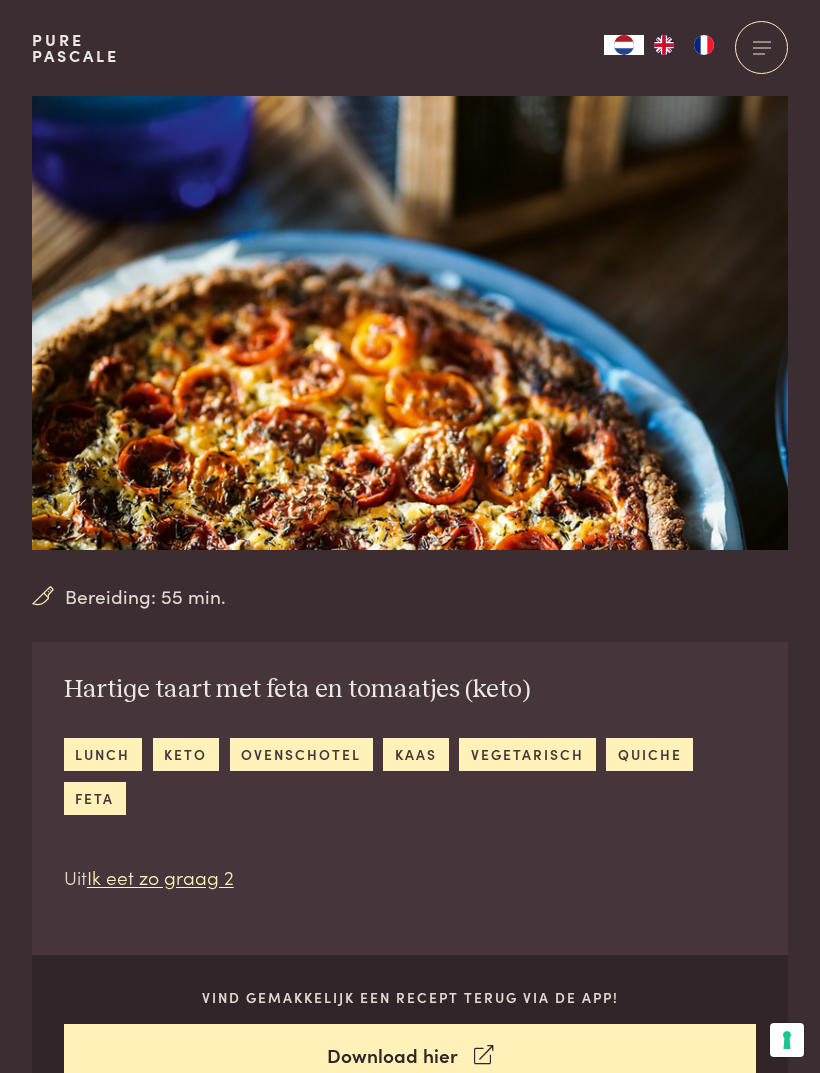 scroll, scrollTop: 0, scrollLeft: 0, axis: both 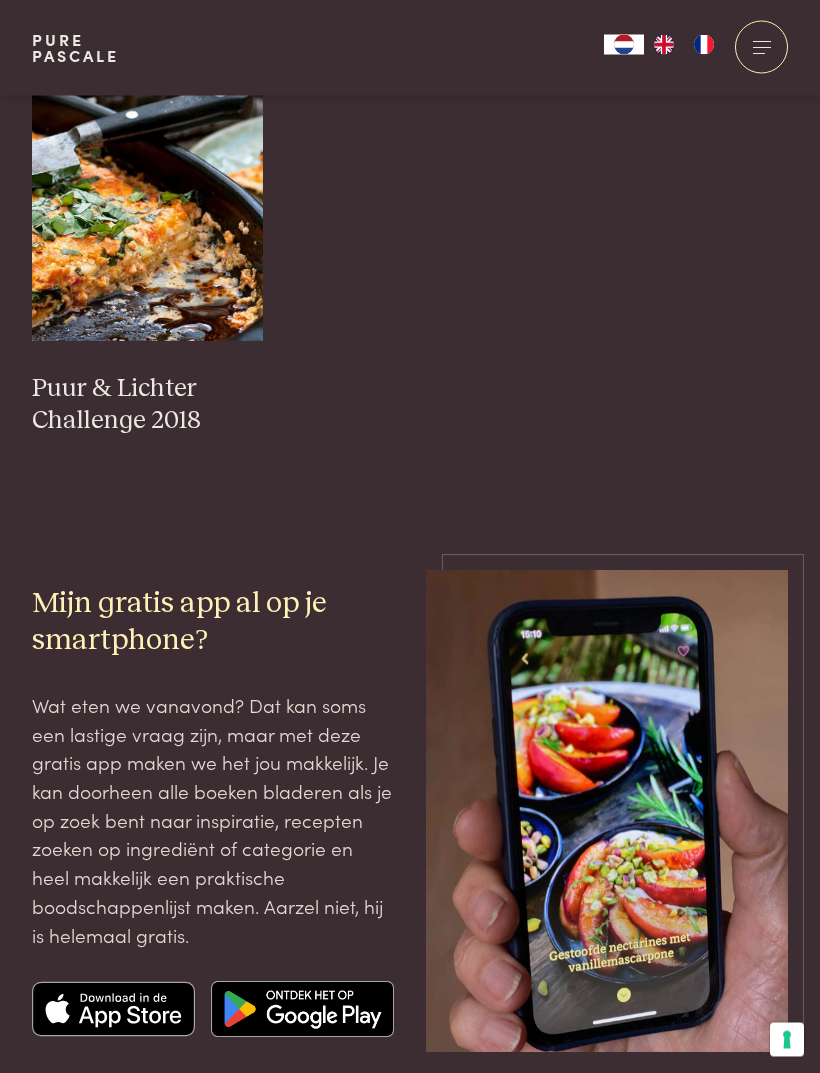click at bounding box center (113, 1010) 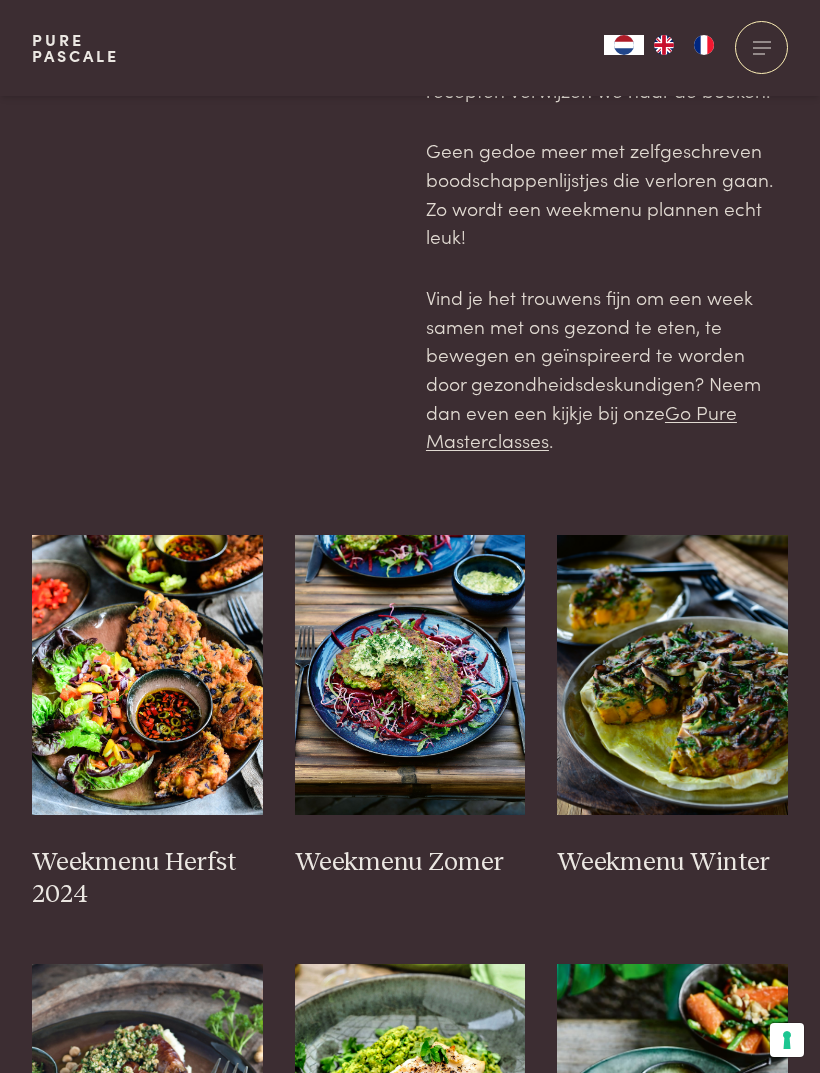 scroll, scrollTop: 220, scrollLeft: 0, axis: vertical 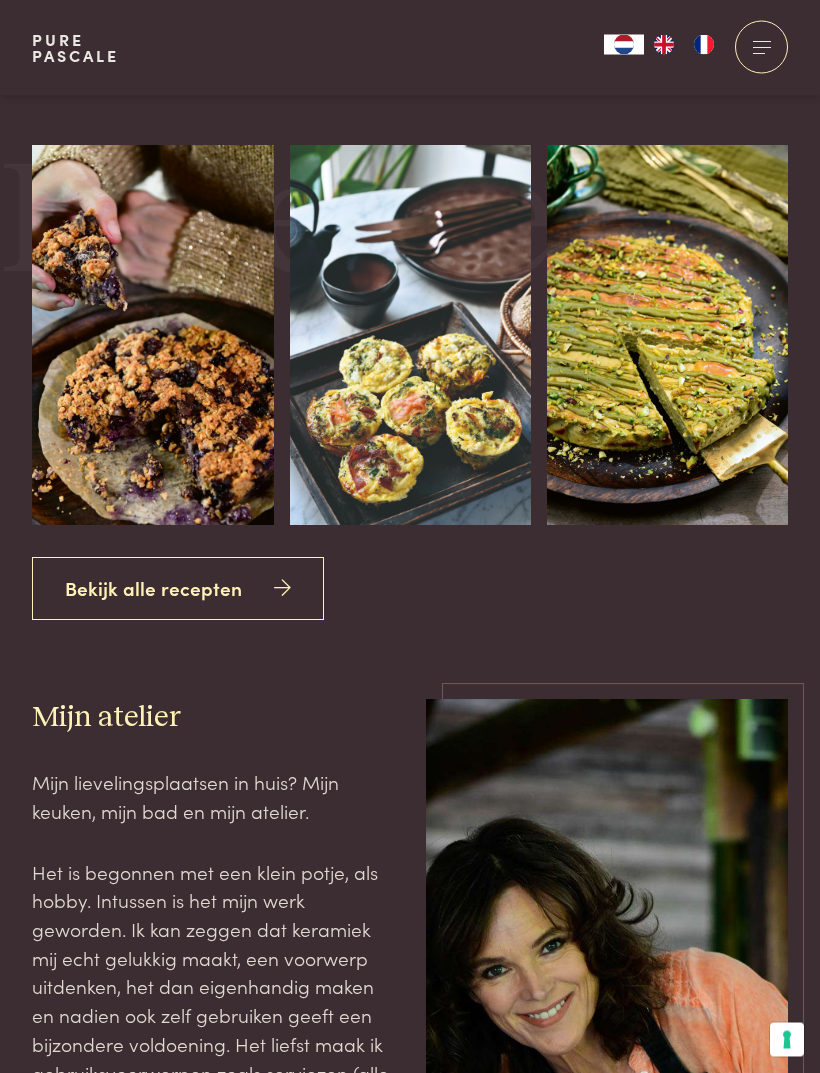 click at bounding box center [282, 589] 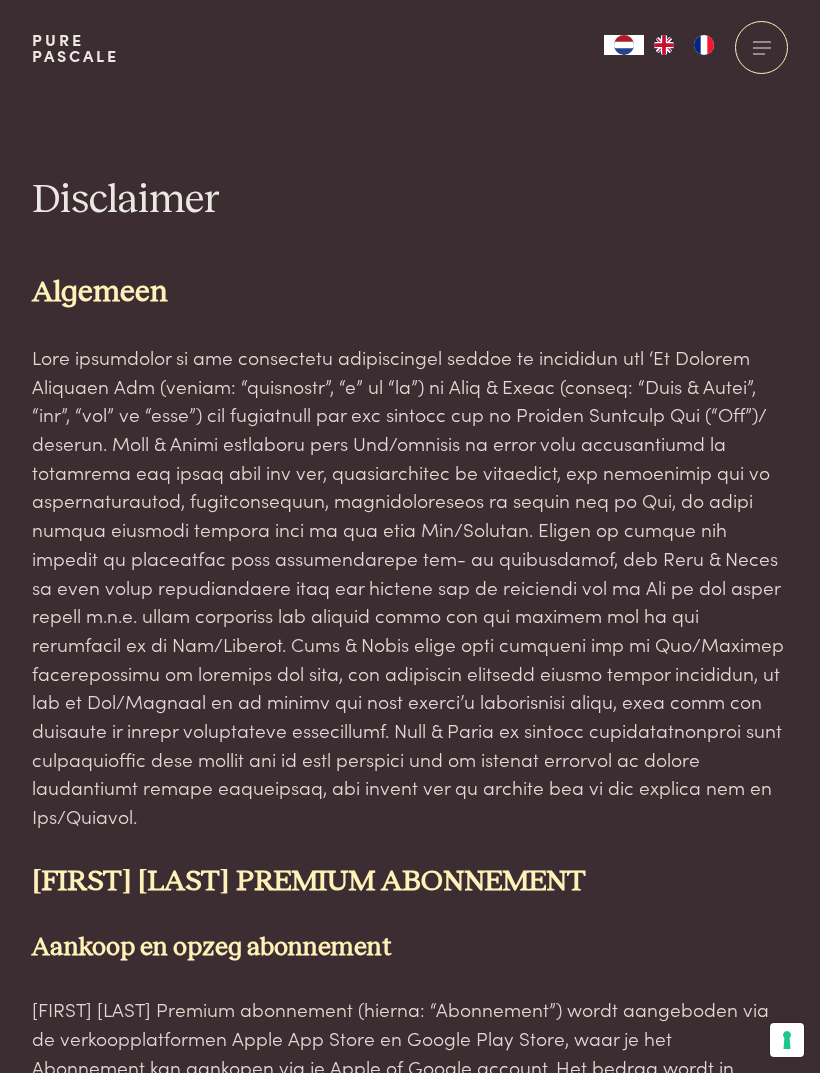 scroll, scrollTop: 0, scrollLeft: 0, axis: both 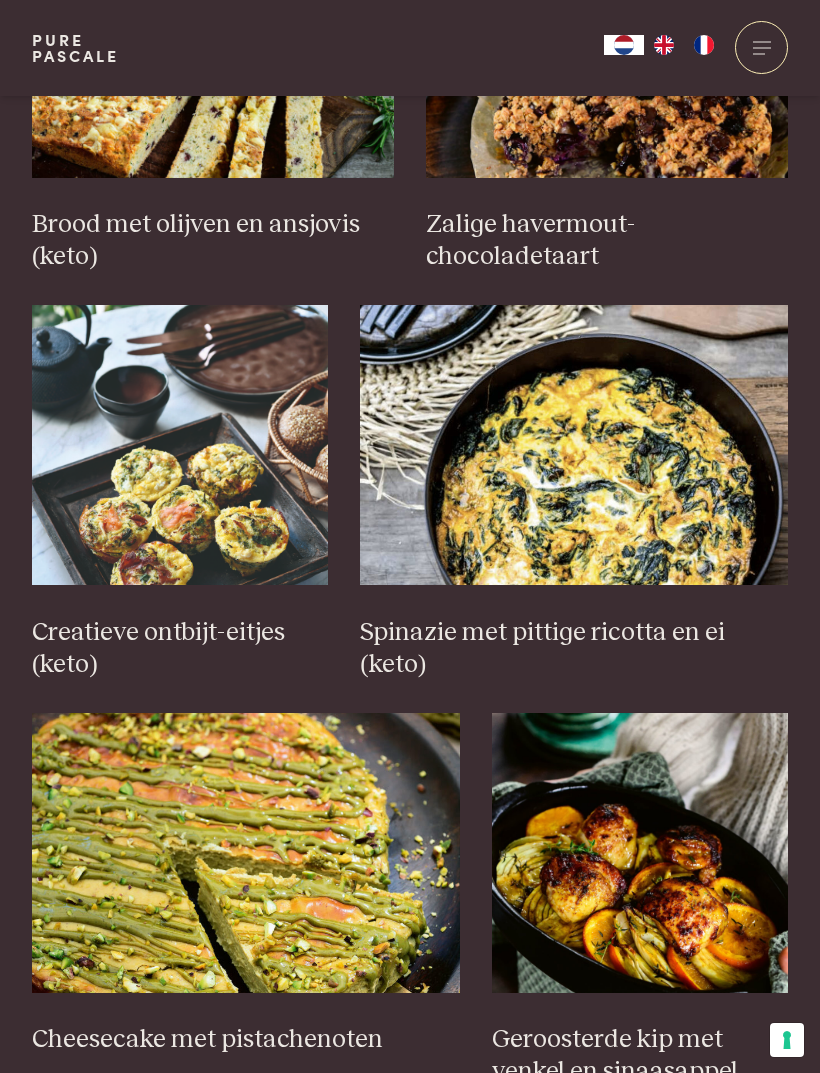 click on "Creatieve ontbijt-eitjes (keto)" at bounding box center (180, 649) 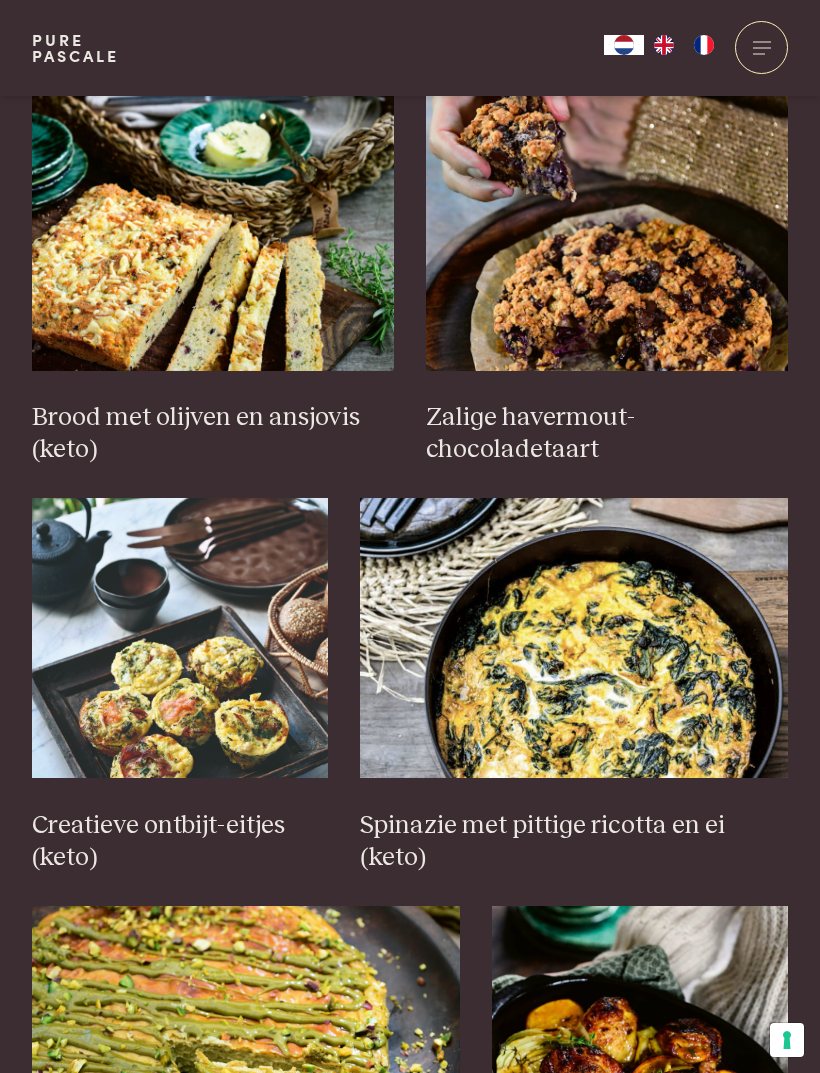 scroll, scrollTop: 950, scrollLeft: 0, axis: vertical 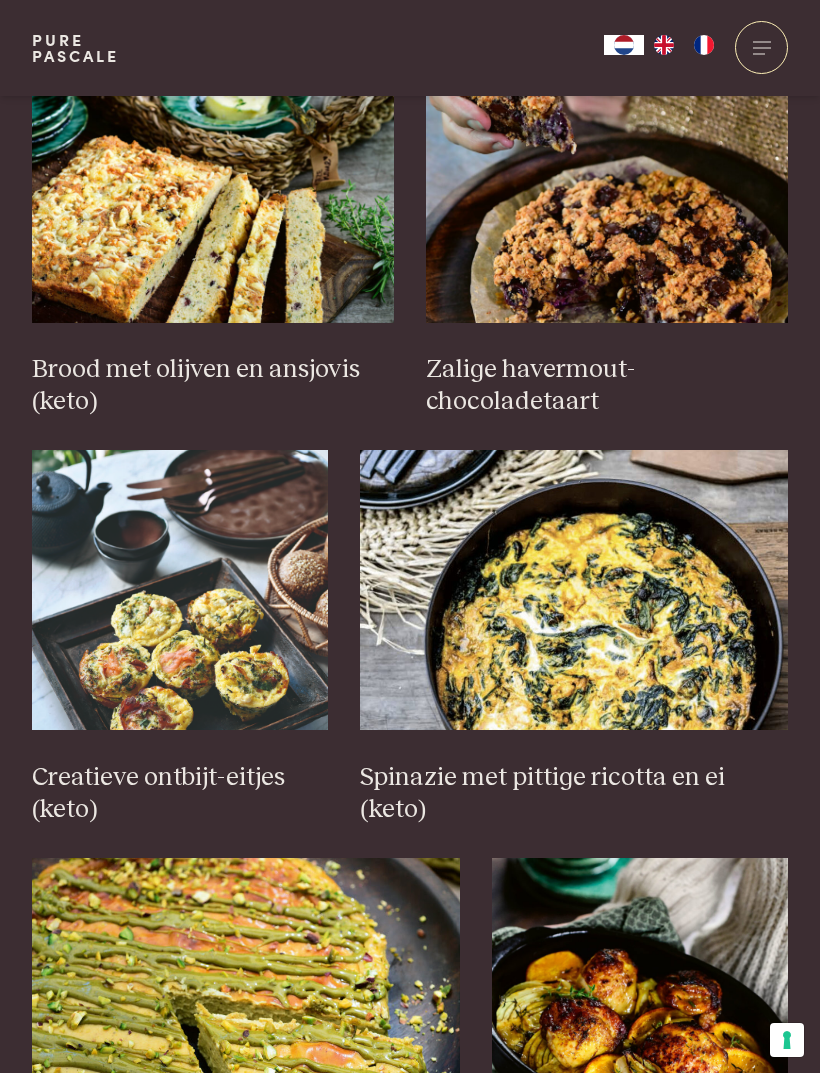 click on "Spinazie met pittige ricotta en ei (keto)" at bounding box center (574, 794) 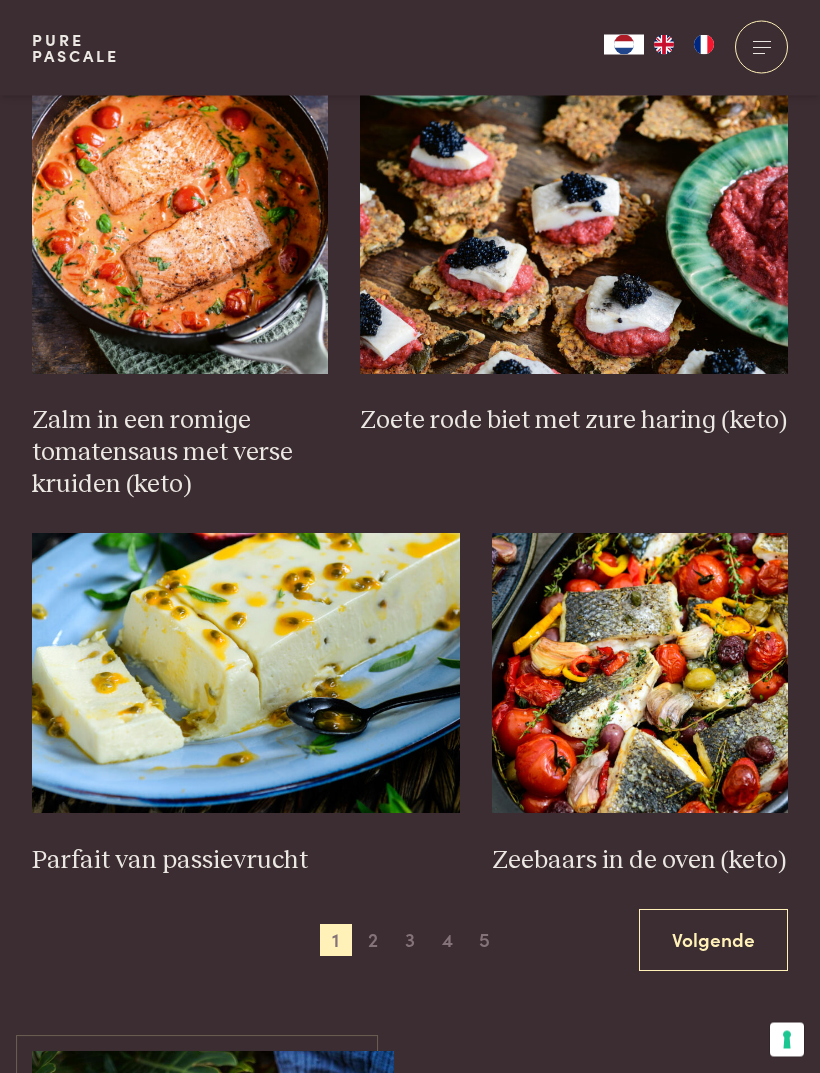 scroll, scrollTop: 2531, scrollLeft: 0, axis: vertical 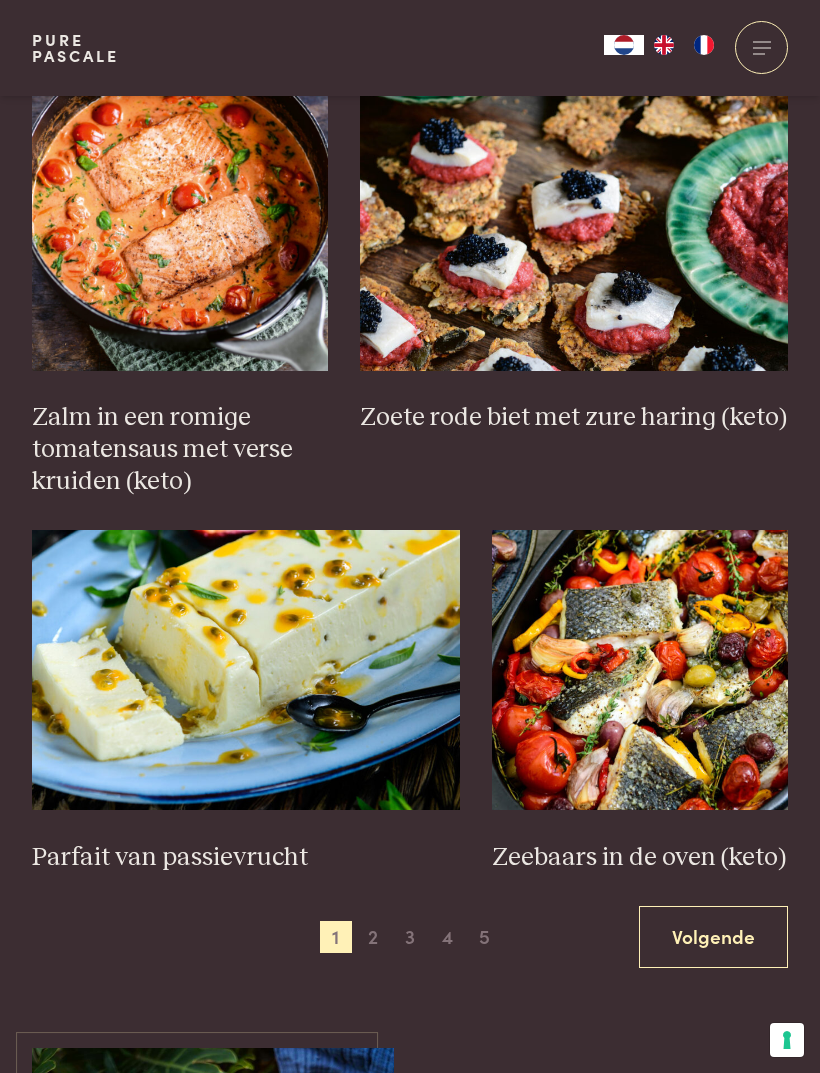 click on "2" at bounding box center [373, 937] 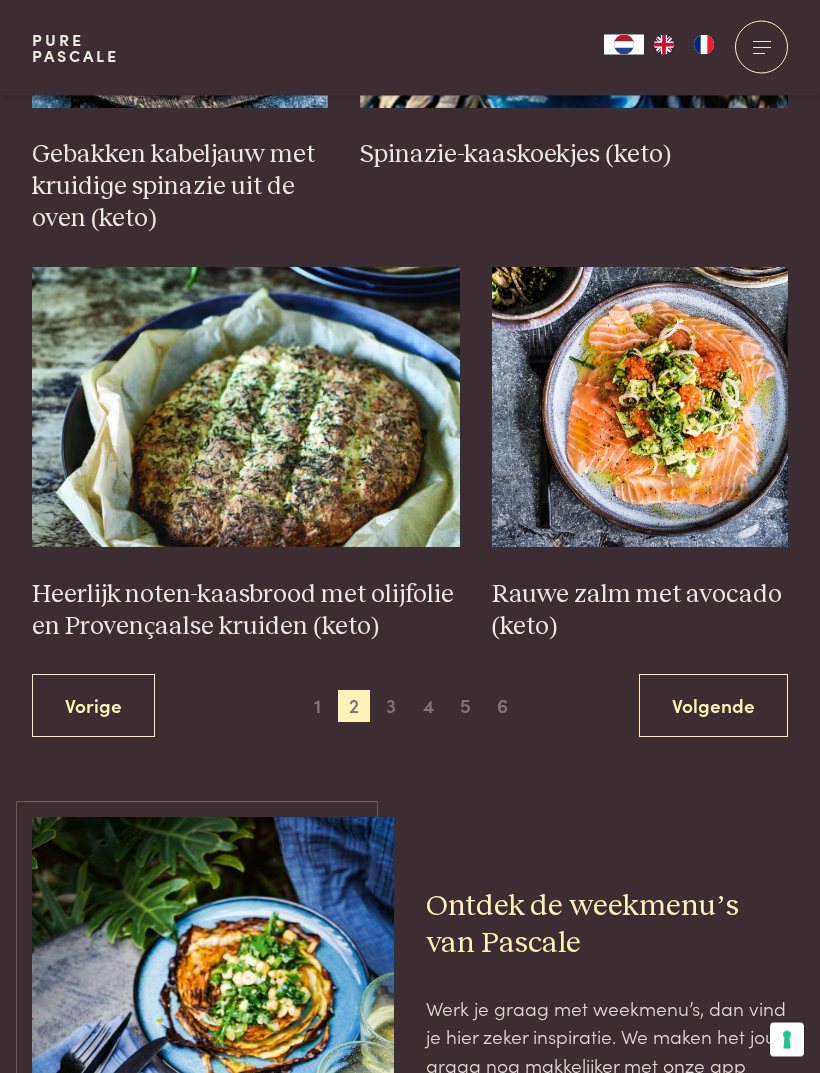 scroll, scrollTop: 2796, scrollLeft: 0, axis: vertical 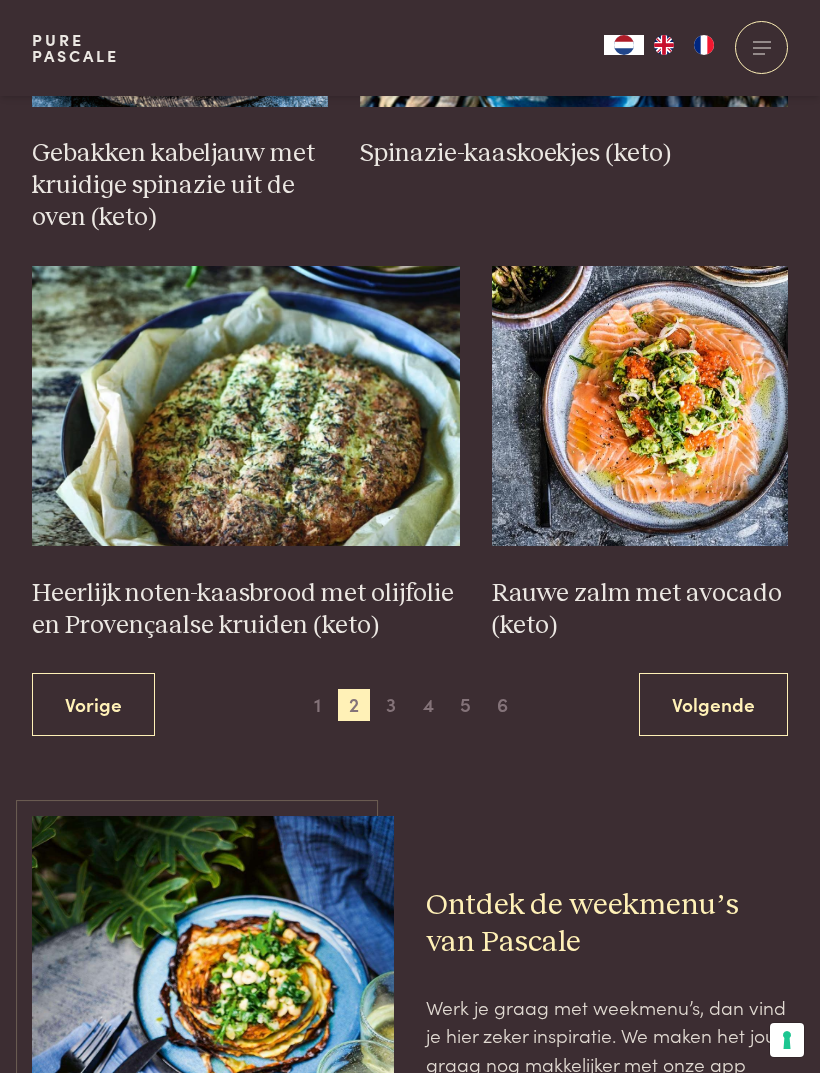 click on "3" at bounding box center [391, 705] 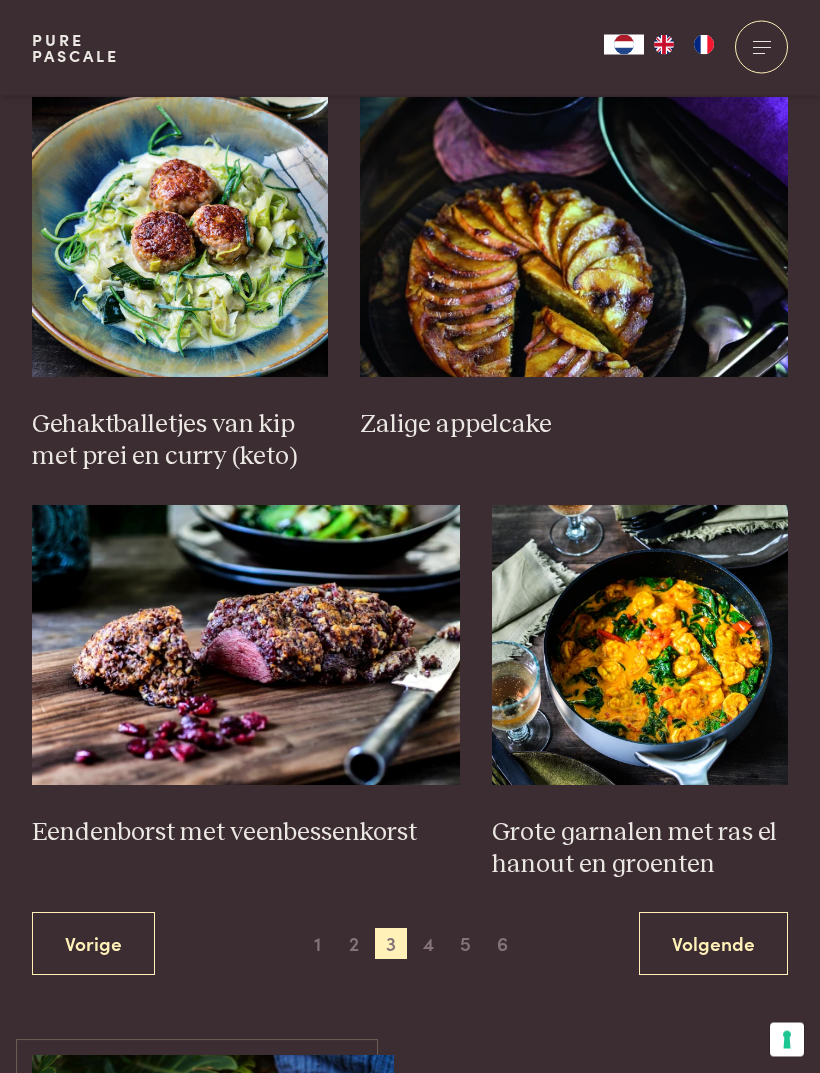 scroll, scrollTop: 2589, scrollLeft: 0, axis: vertical 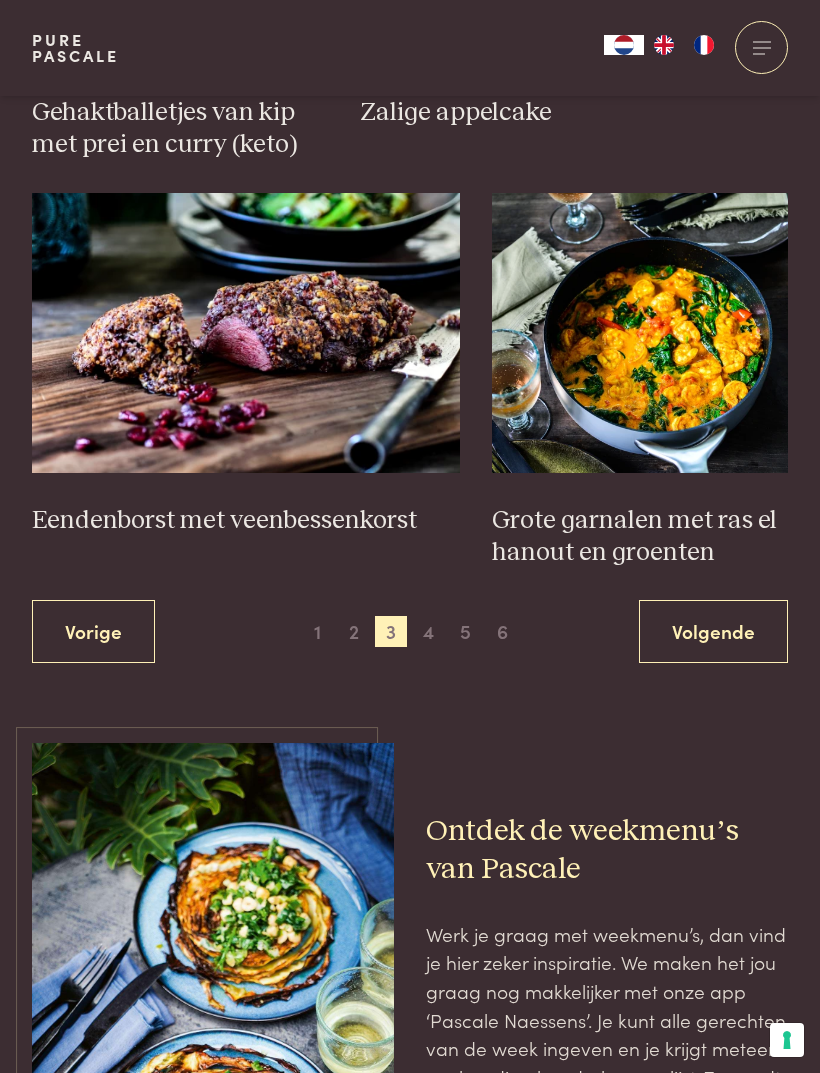click on "4" at bounding box center [429, 632] 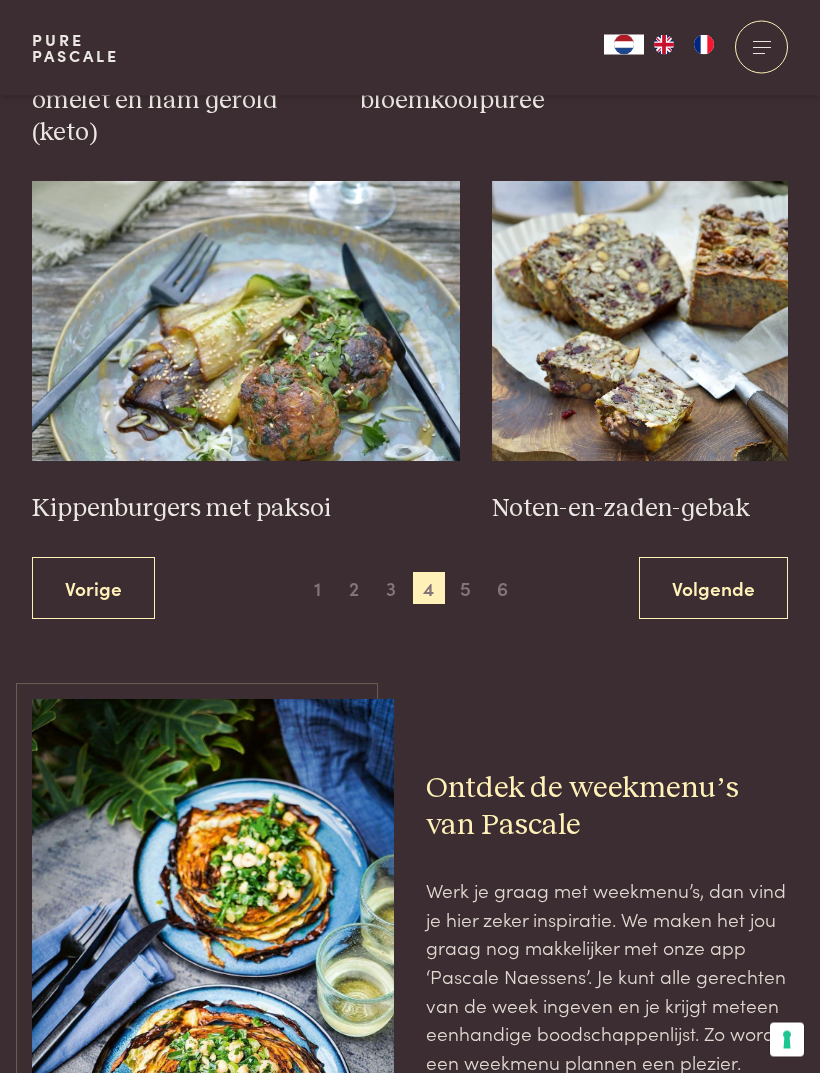 scroll, scrollTop: 2871, scrollLeft: 0, axis: vertical 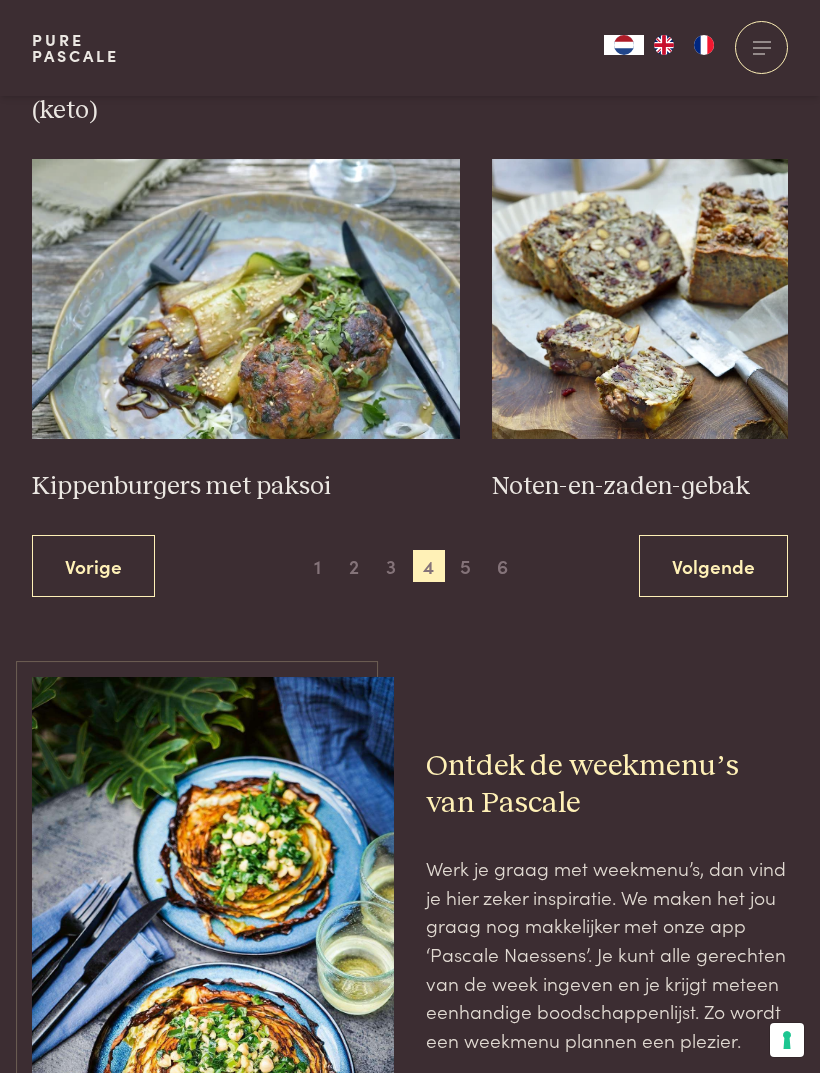click on "5" at bounding box center [466, 566] 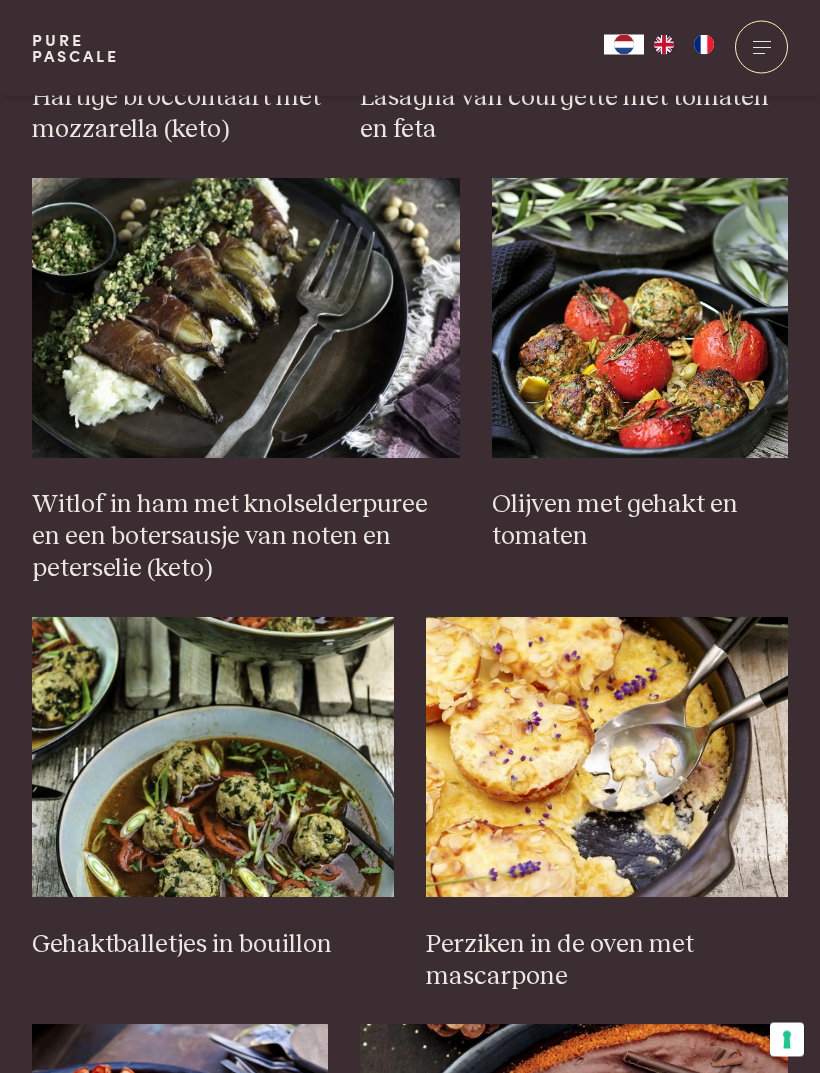 scroll, scrollTop: 1630, scrollLeft: 0, axis: vertical 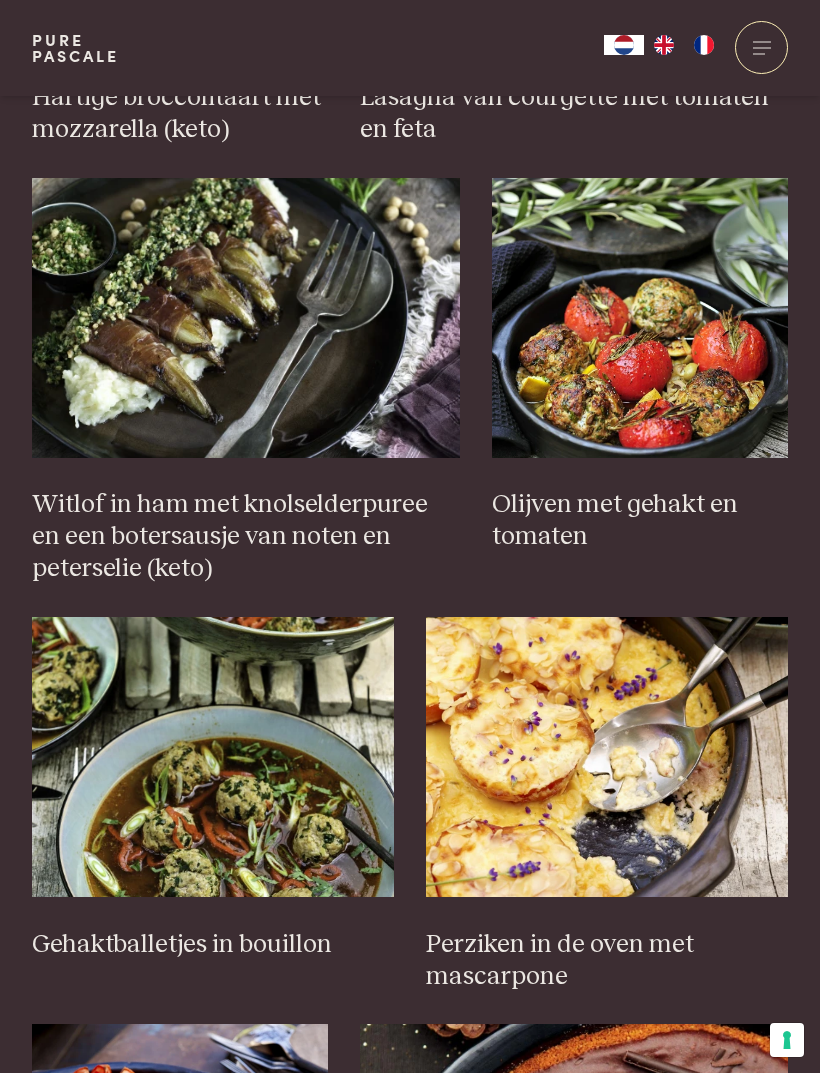 click on "Olijven met gehakt en tomaten" at bounding box center (640, 521) 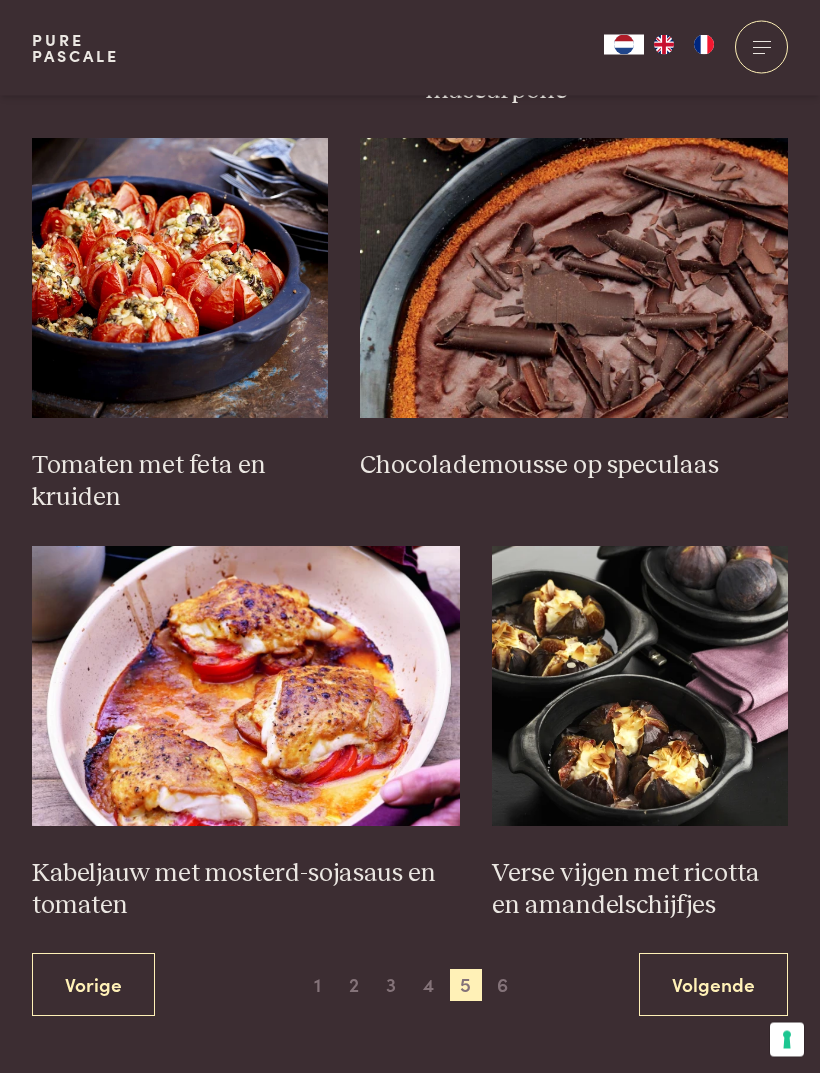 scroll, scrollTop: 2516, scrollLeft: 0, axis: vertical 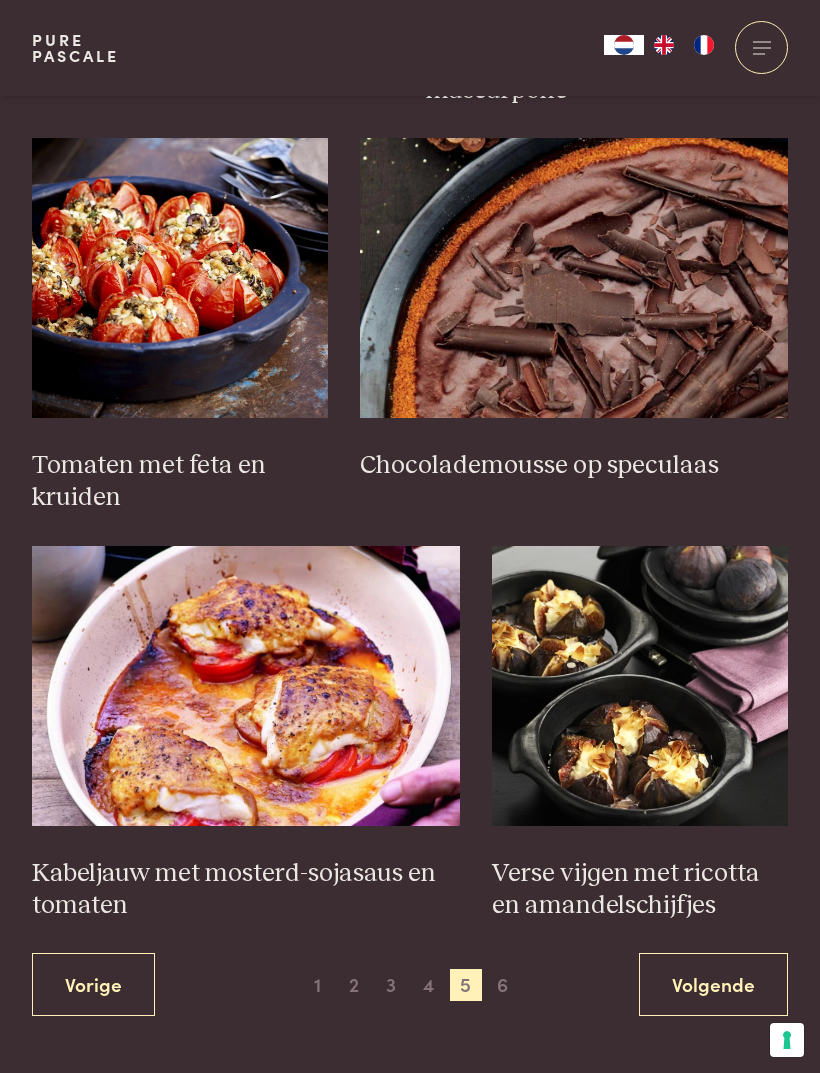 click on "Tomaten met feta en kruiden" at bounding box center (180, 482) 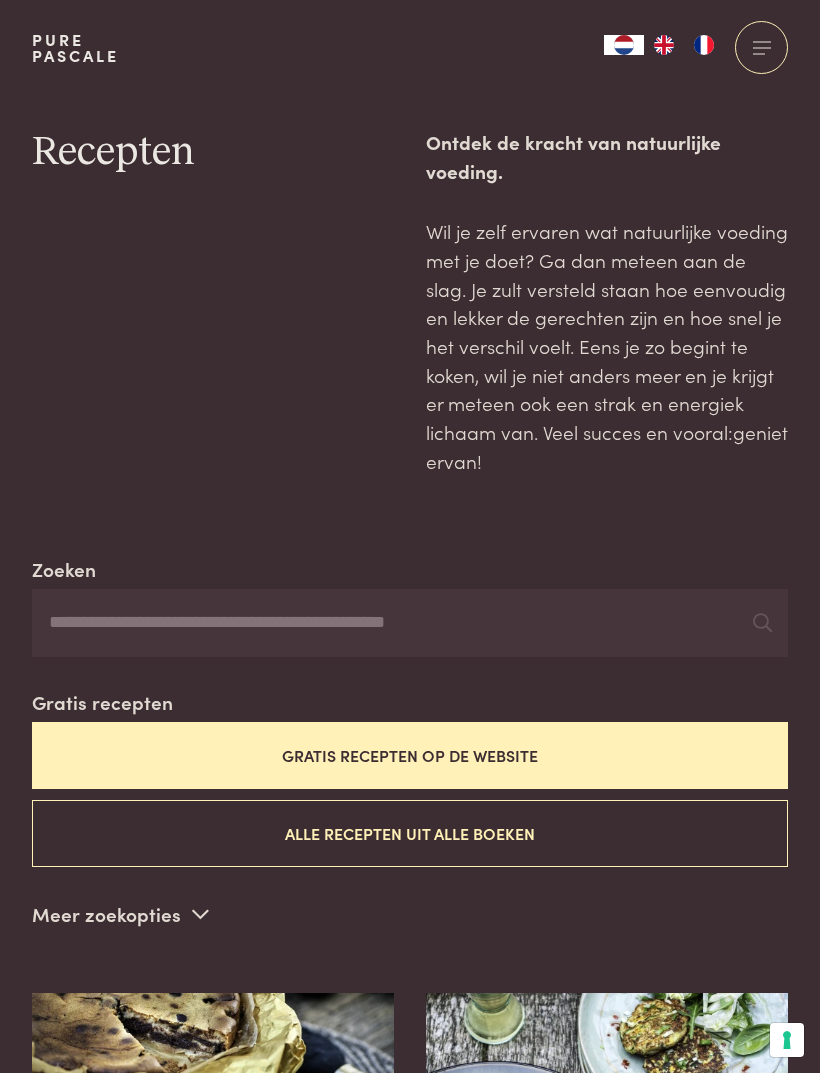 scroll, scrollTop: 2580, scrollLeft: 0, axis: vertical 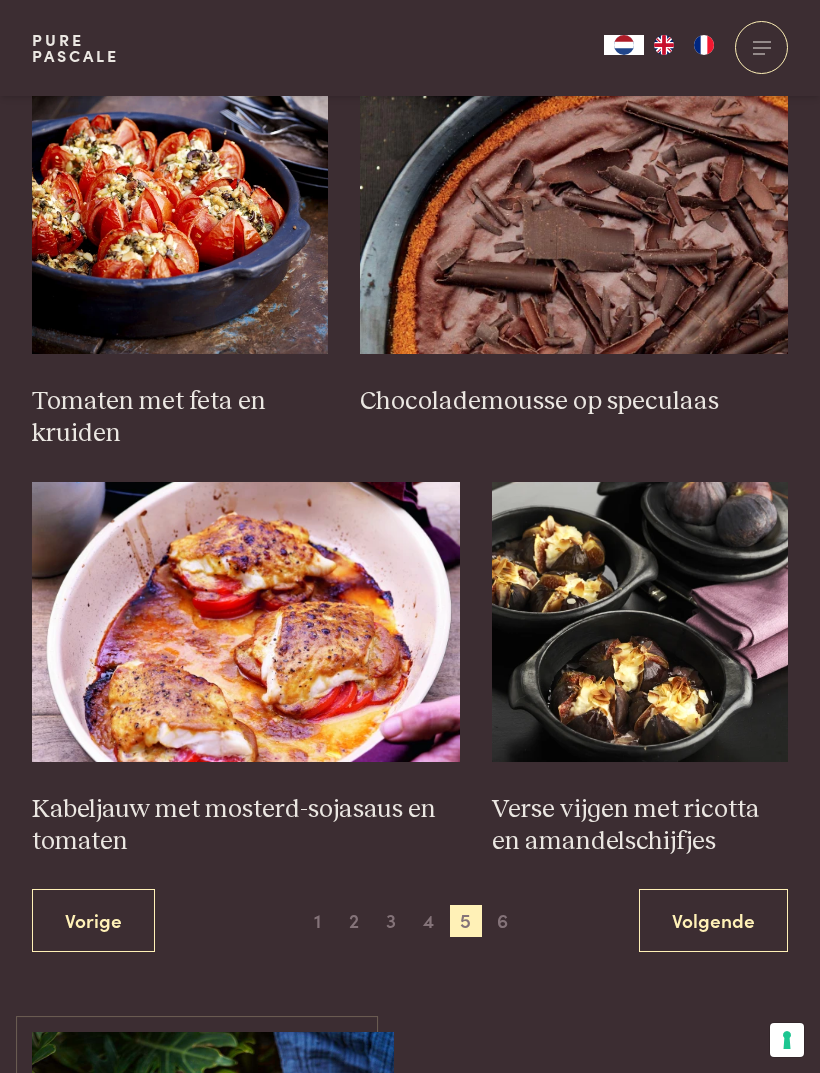 click on "6" at bounding box center (503, 921) 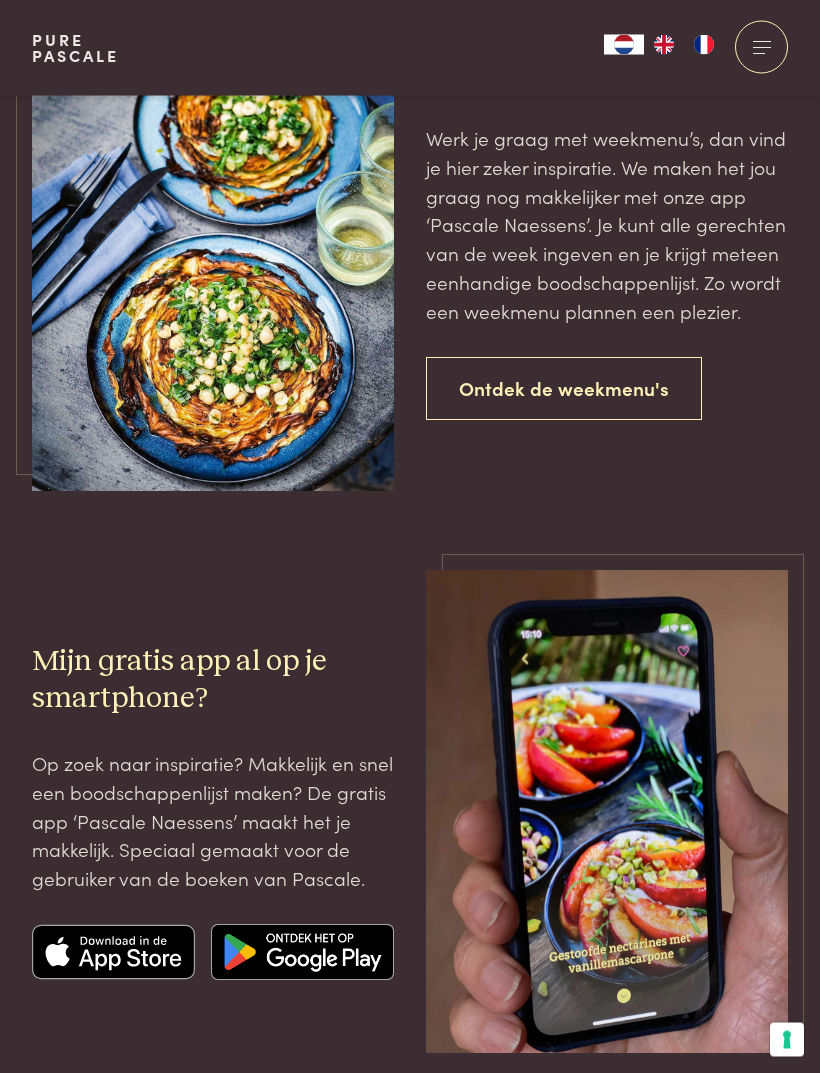scroll, scrollTop: 1596, scrollLeft: 0, axis: vertical 